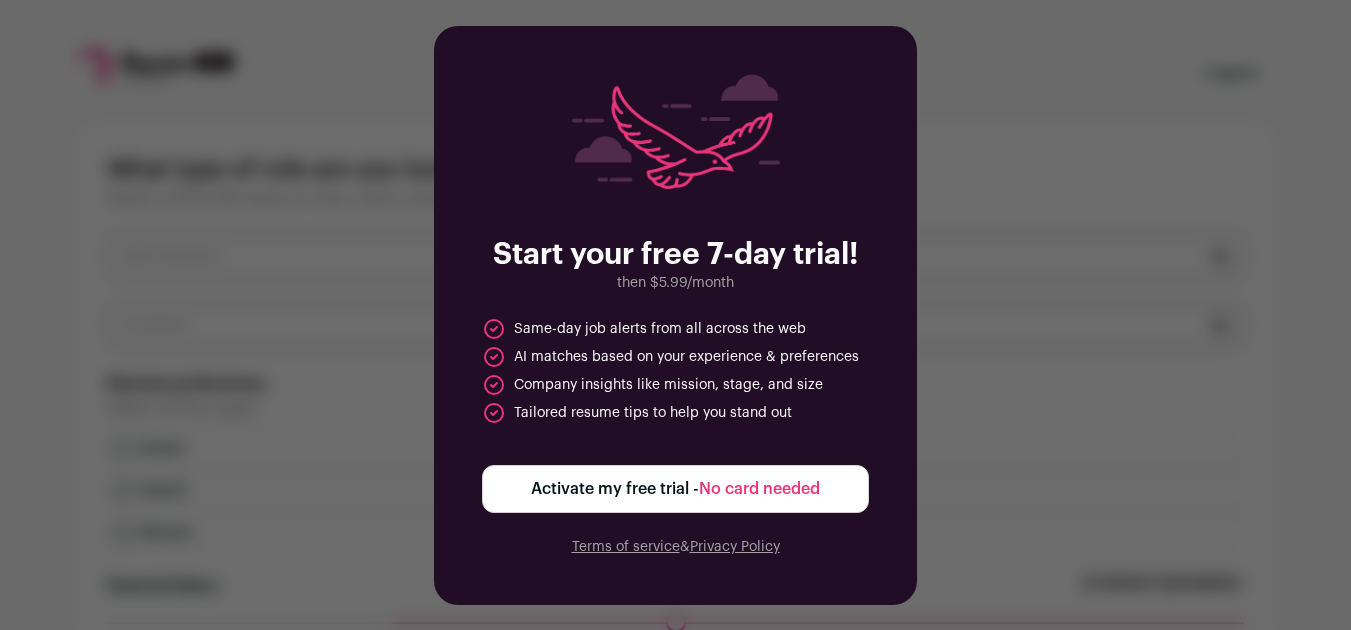 scroll, scrollTop: 0, scrollLeft: 0, axis: both 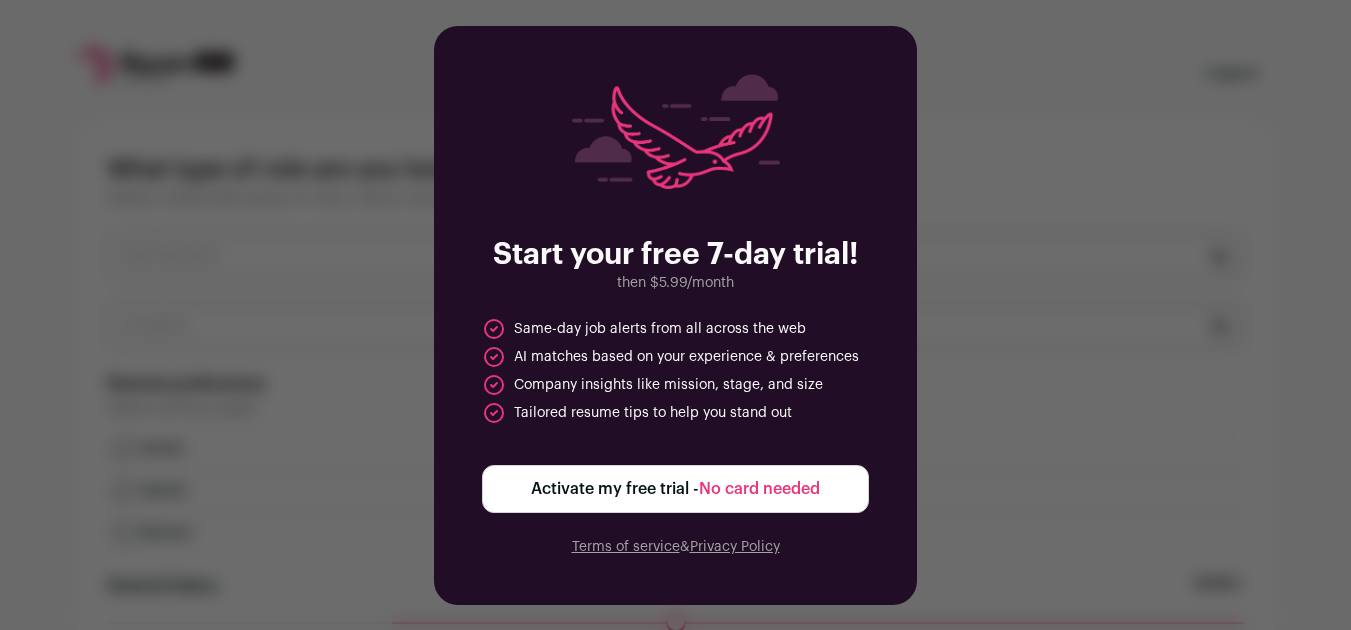click on "No card needed" at bounding box center [759, 489] 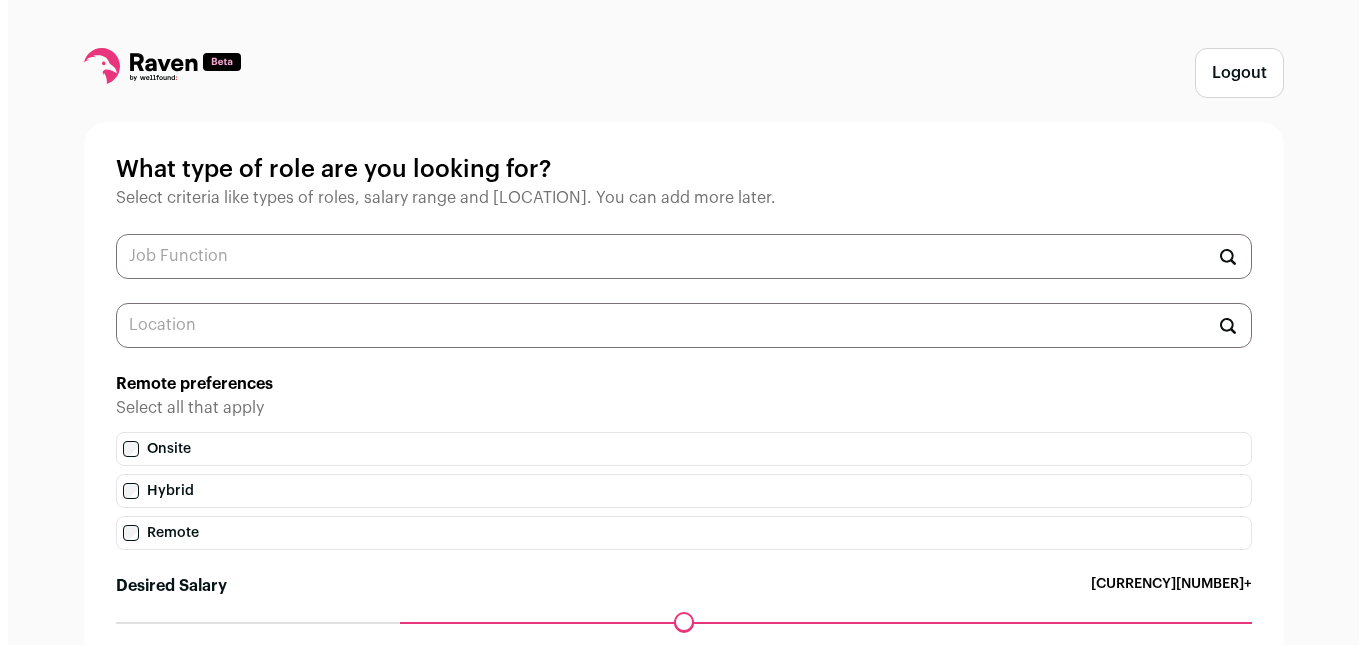 scroll, scrollTop: 0, scrollLeft: 0, axis: both 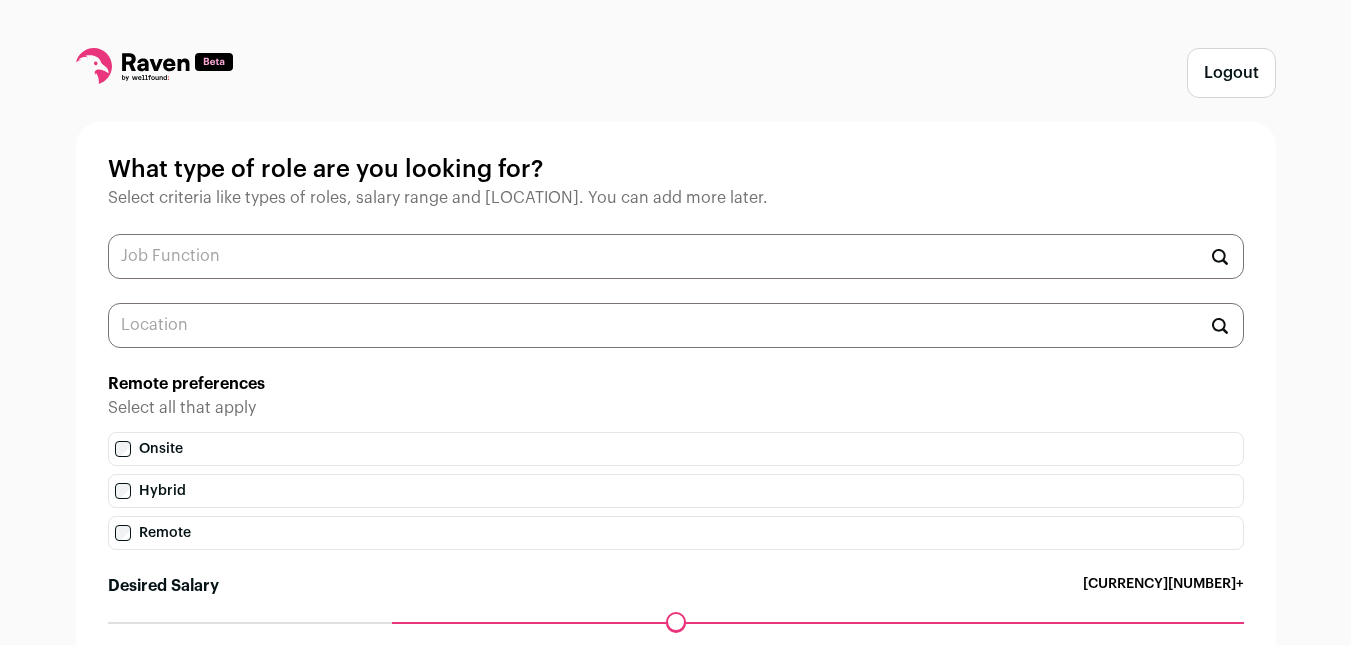 click on "What type of role are you looking for?
Select criteria like types of roles, salary range and location. You can add more later.
Remote preferences
Select all that apply
Onsite
Hybrid
Remote
Desired Salary
$150k+
Maximum desired salary
******" at bounding box center (676, 402) 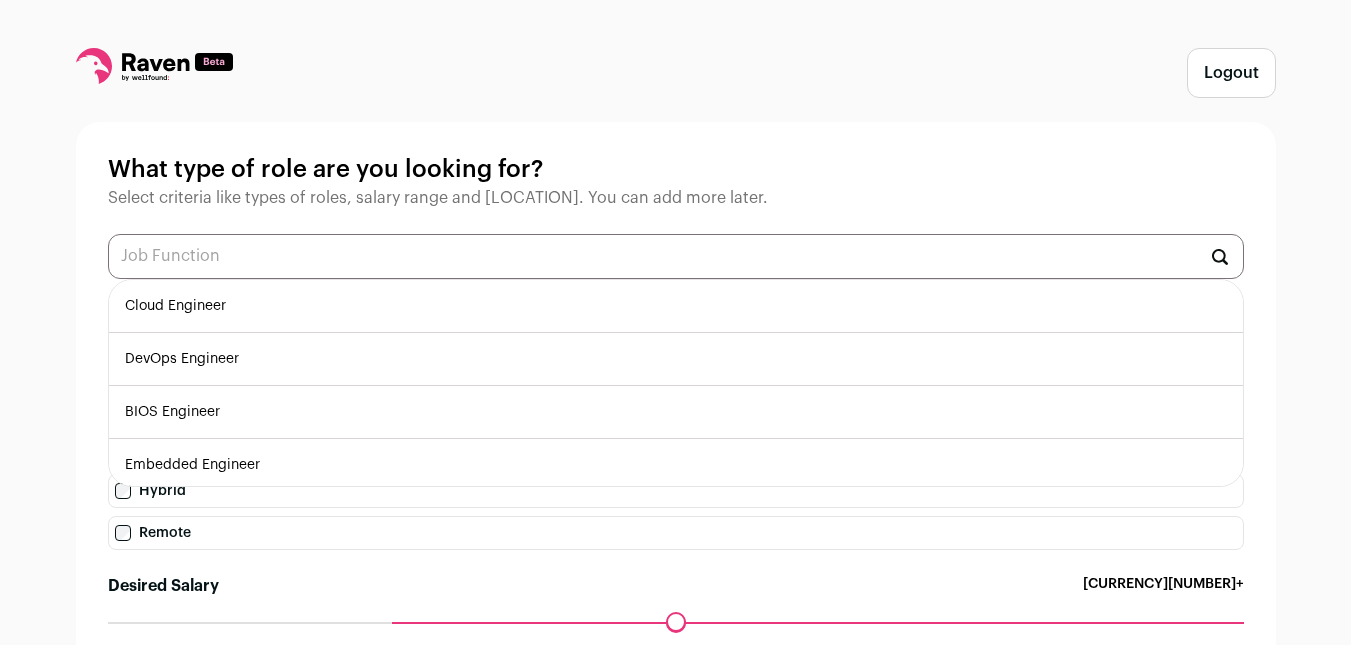 click on "DevOps Engineer" at bounding box center [676, 359] 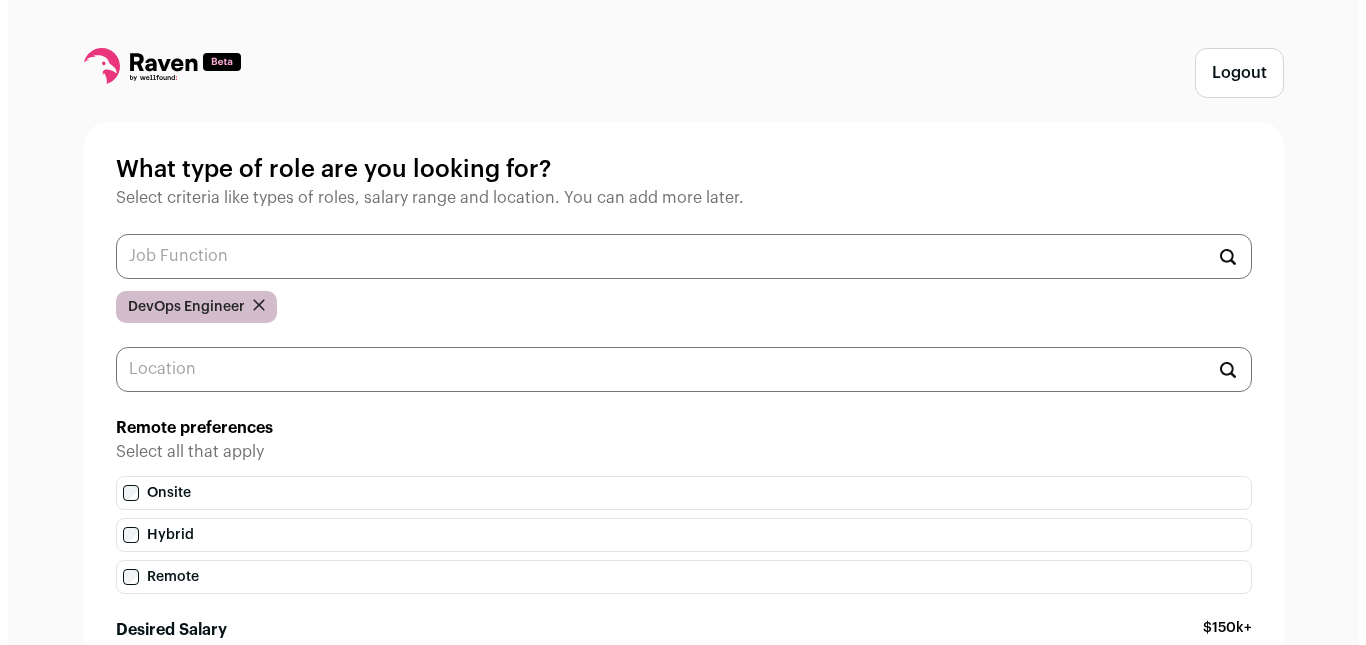 scroll, scrollTop: 0, scrollLeft: 0, axis: both 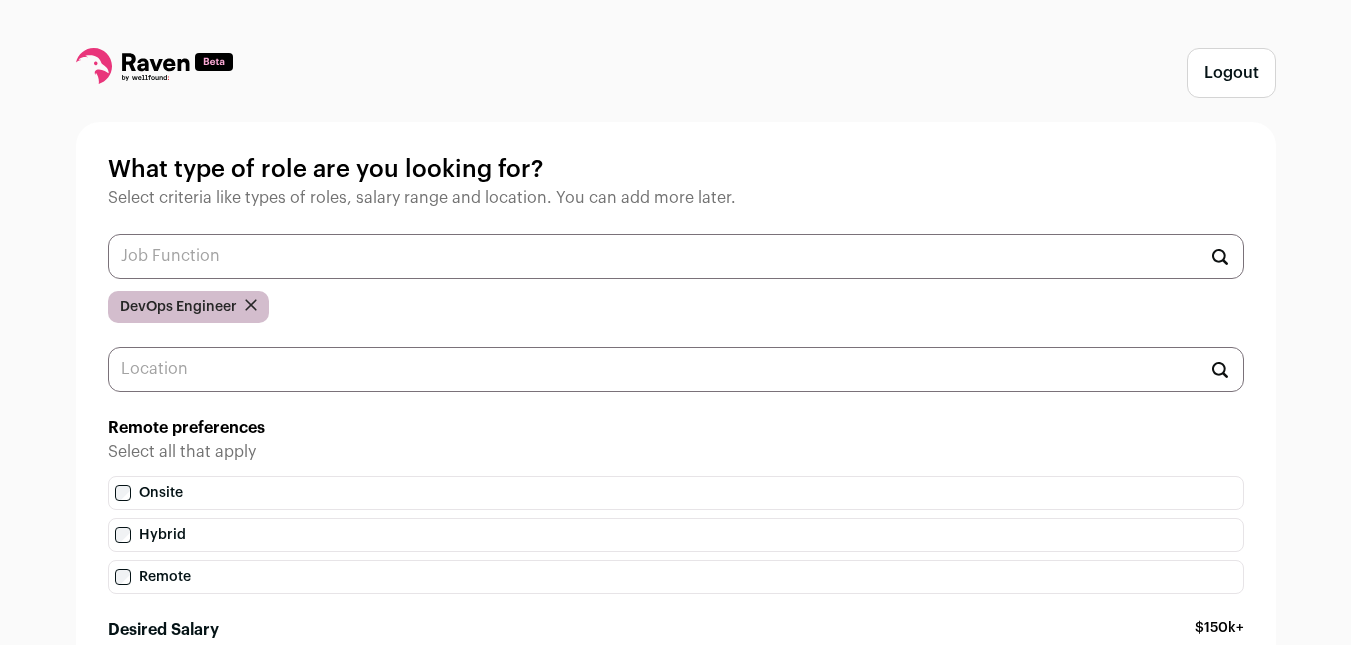 click at bounding box center [676, 369] 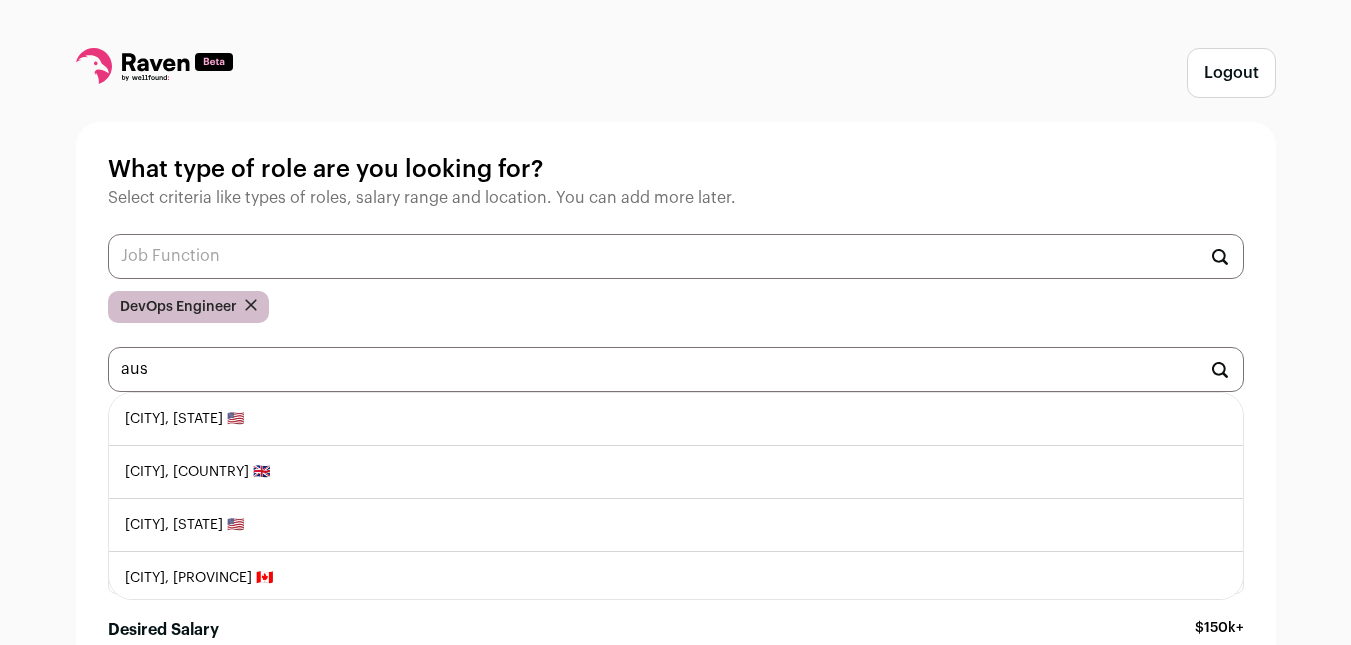 click on "Austin, Texas 🇺🇸" at bounding box center [676, 419] 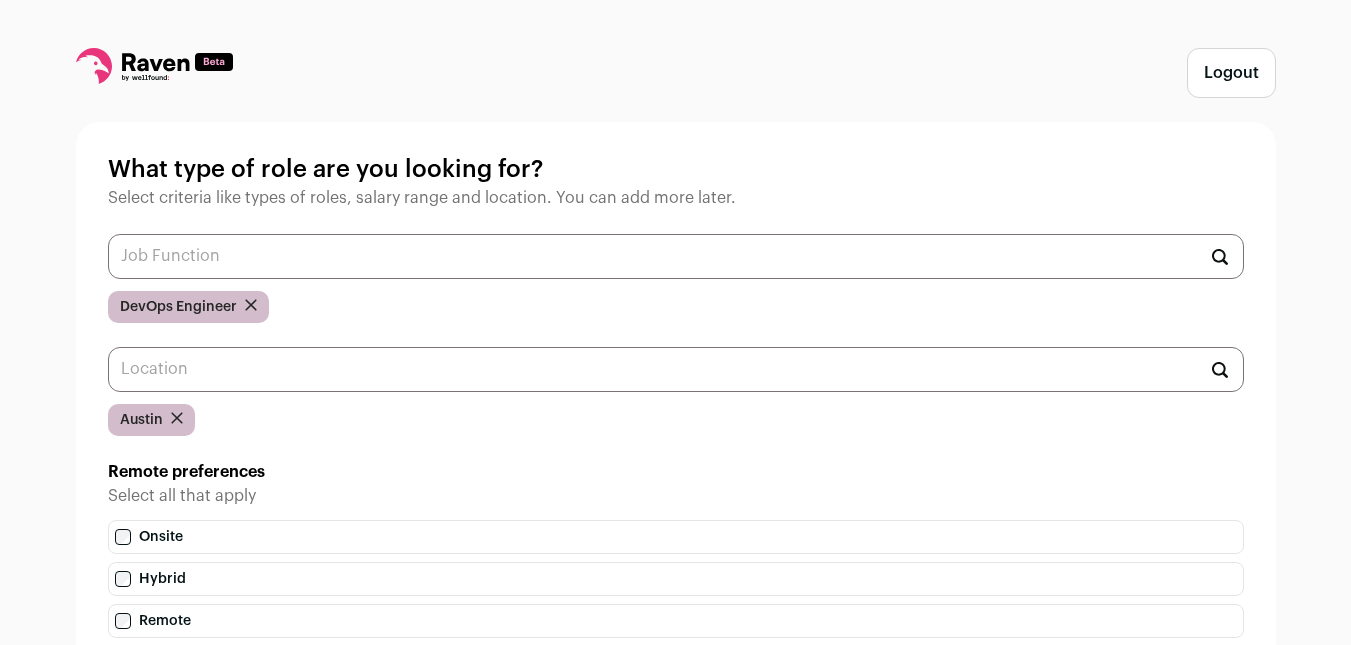 scroll, scrollTop: 0, scrollLeft: 0, axis: both 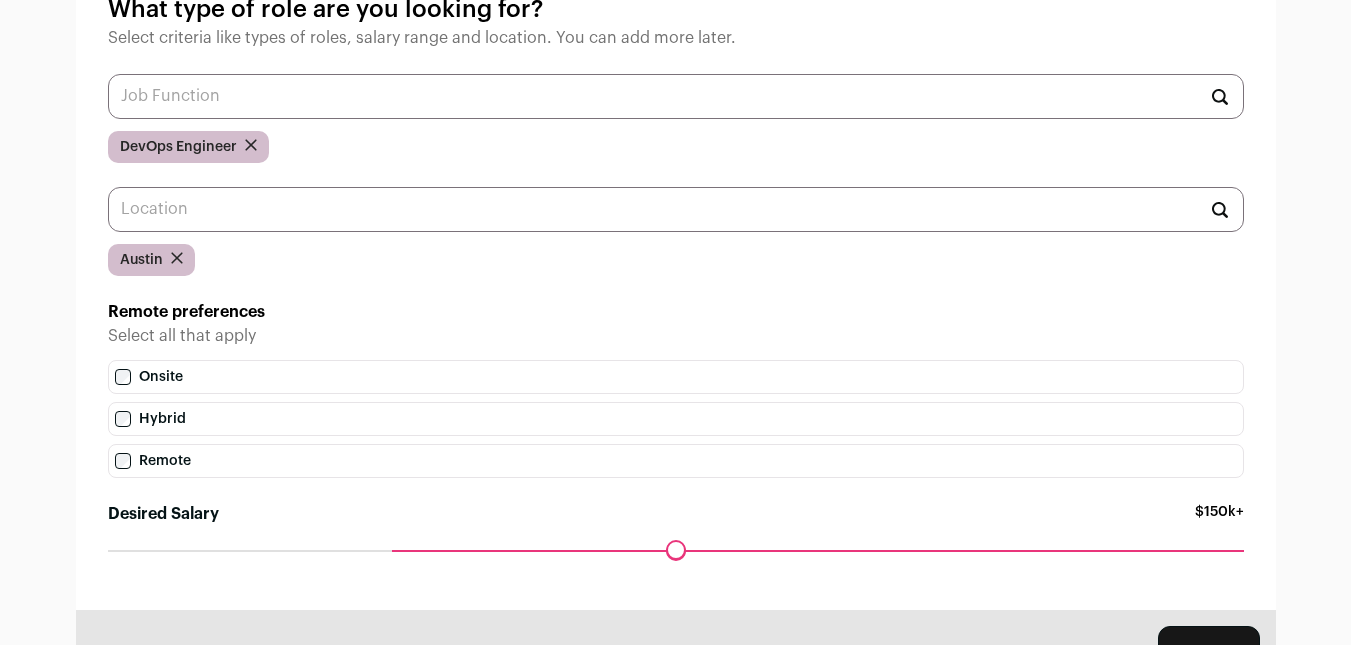 click on "Remote" at bounding box center (676, 461) 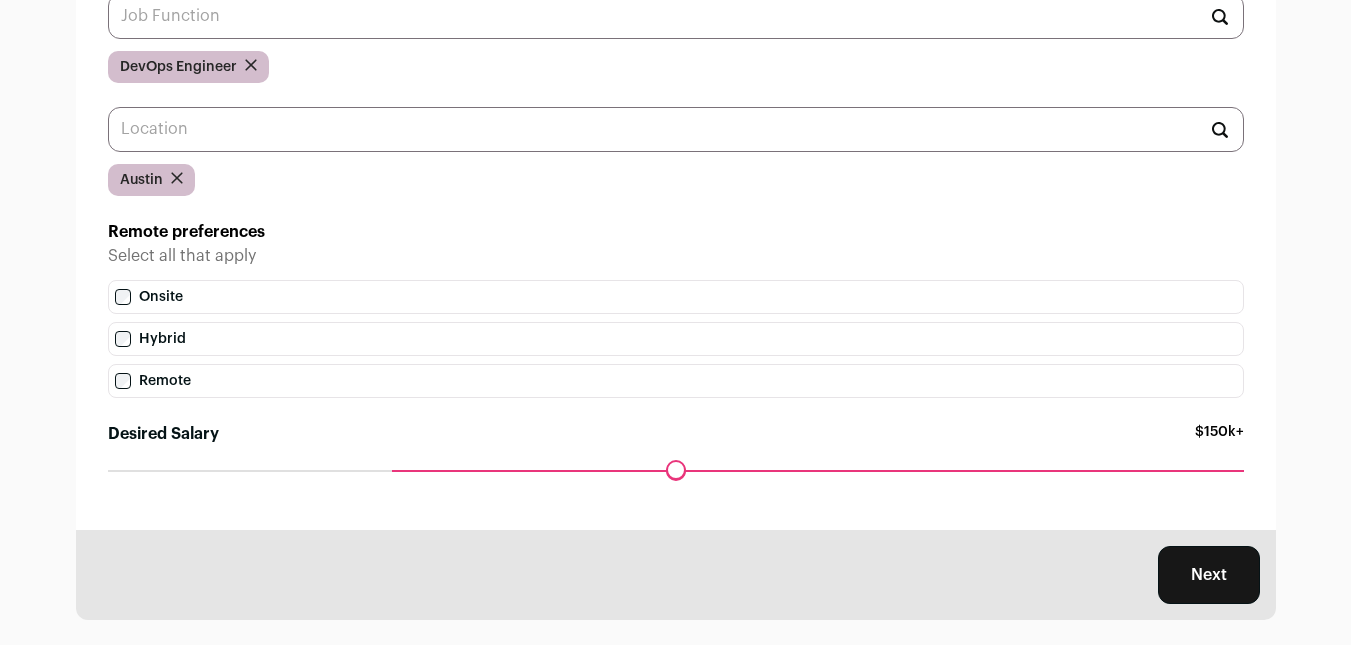 scroll, scrollTop: 269, scrollLeft: 0, axis: vertical 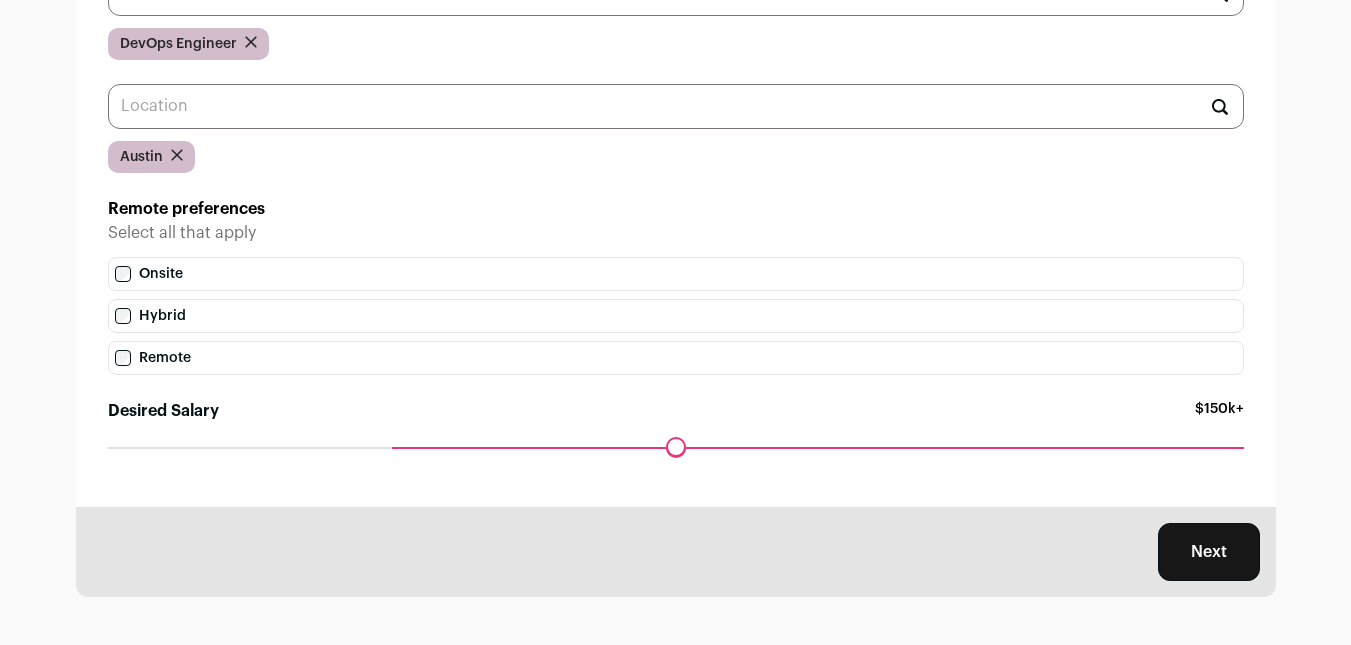 click on "Next" at bounding box center (1209, 552) 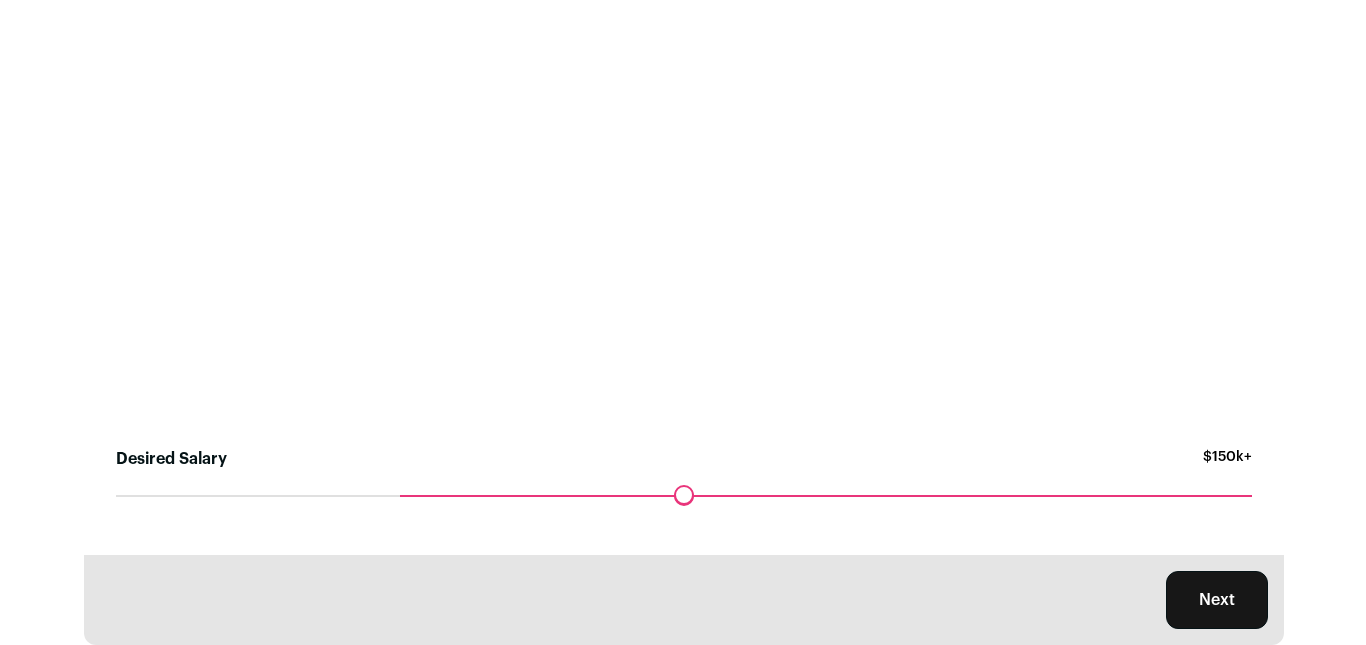 scroll, scrollTop: 0, scrollLeft: 0, axis: both 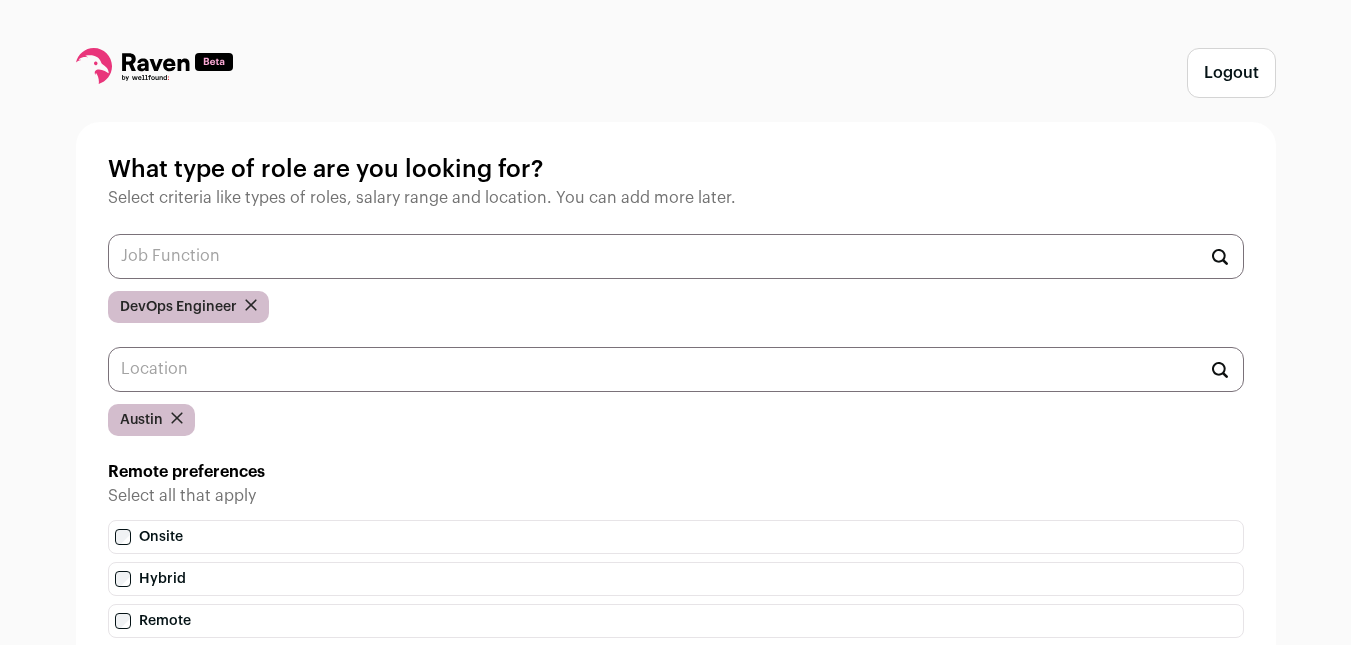click on "What type of role are you looking for?
Select criteria like types of roles, salary range and location. You can add more later.
DevOps Engineer
[CITY]
Remote preferences
Select all that apply
Onsite
Hybrid
Remote
Desired Salary
[SALARY]+
Maximum desired salary
******" at bounding box center [676, 446] 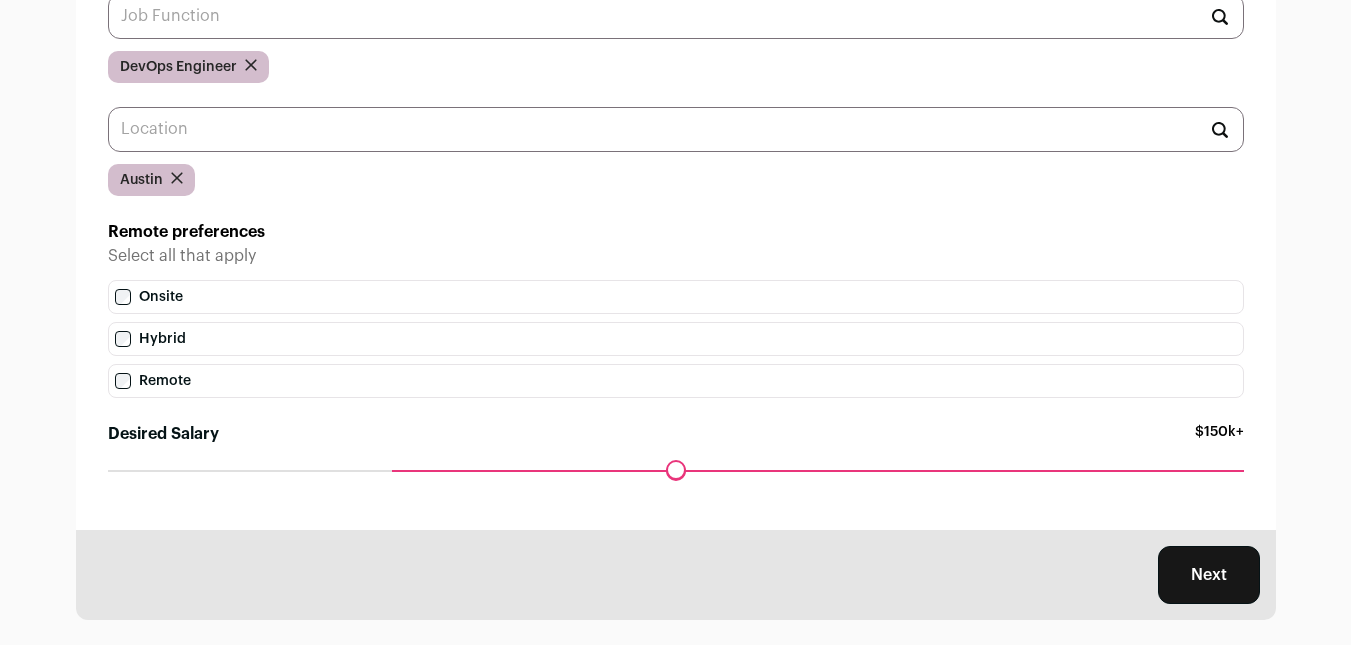 scroll, scrollTop: 269, scrollLeft: 0, axis: vertical 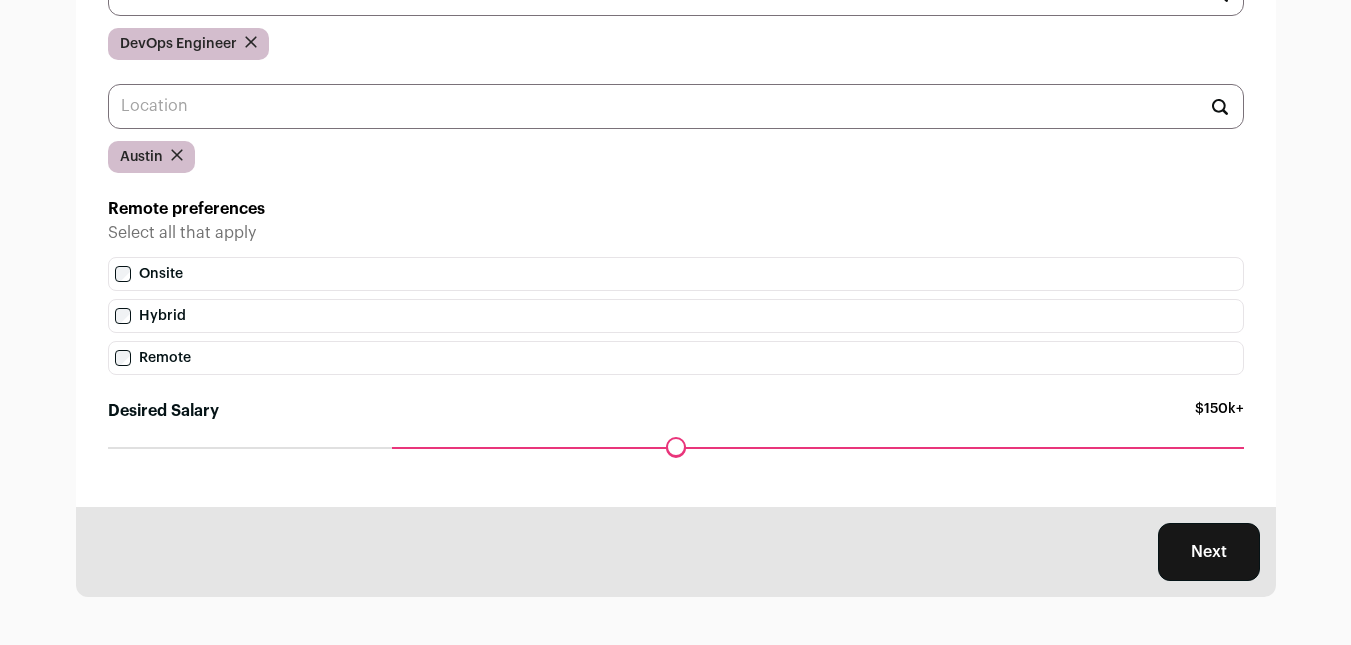 click on "Desired Salary
[SALARY]+
Maximum desired salary
******" at bounding box center [676, 437] 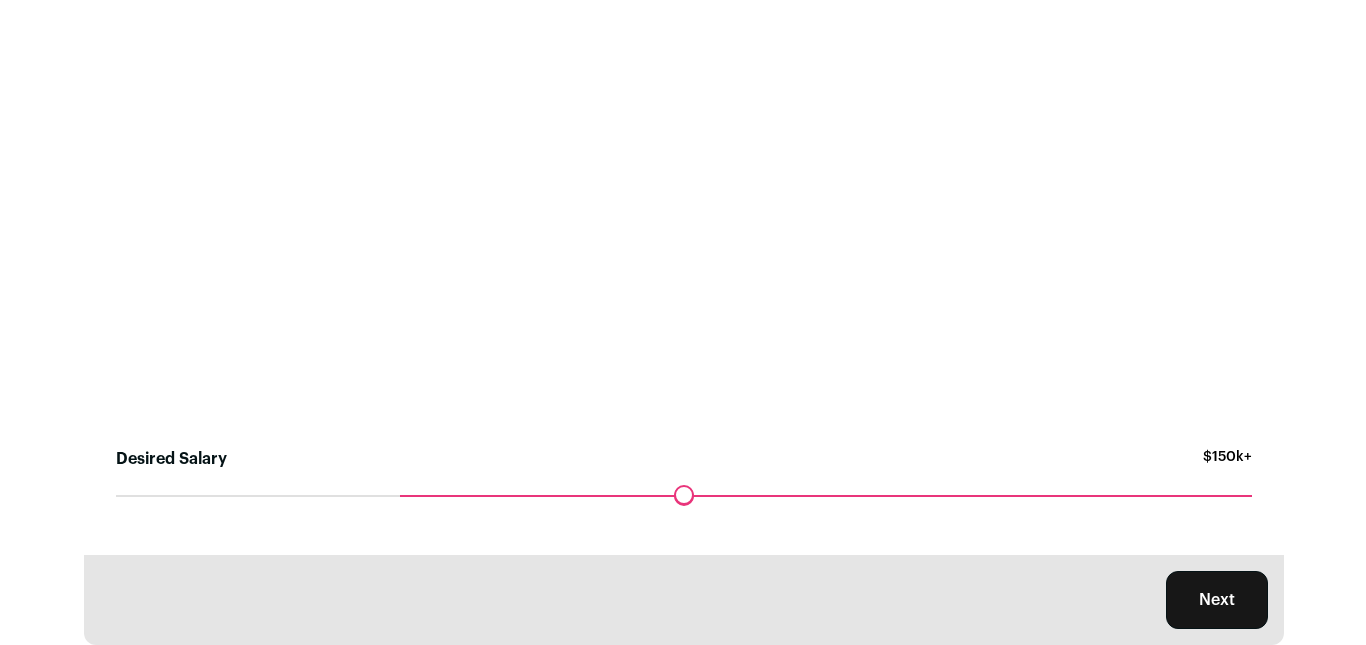 scroll, scrollTop: 0, scrollLeft: 0, axis: both 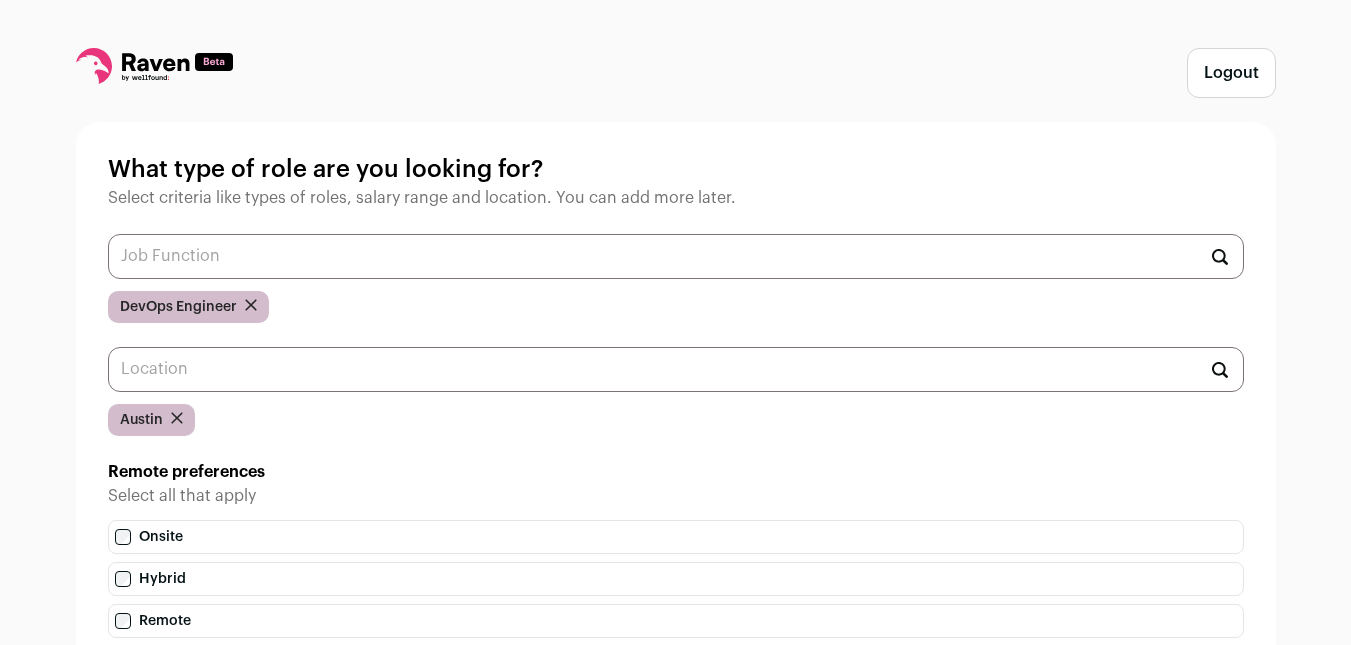 click on "Logout
What type of role are you looking for?
Select criteria like types of roles, salary range and location. You can add more later.
DevOps Engineer
[CITY]
Remote preferences
Select all that apply
Onsite
Hybrid
Remote
Desired Salary
[SALARY]+
Maximum desired salary
******" at bounding box center [675, 454] 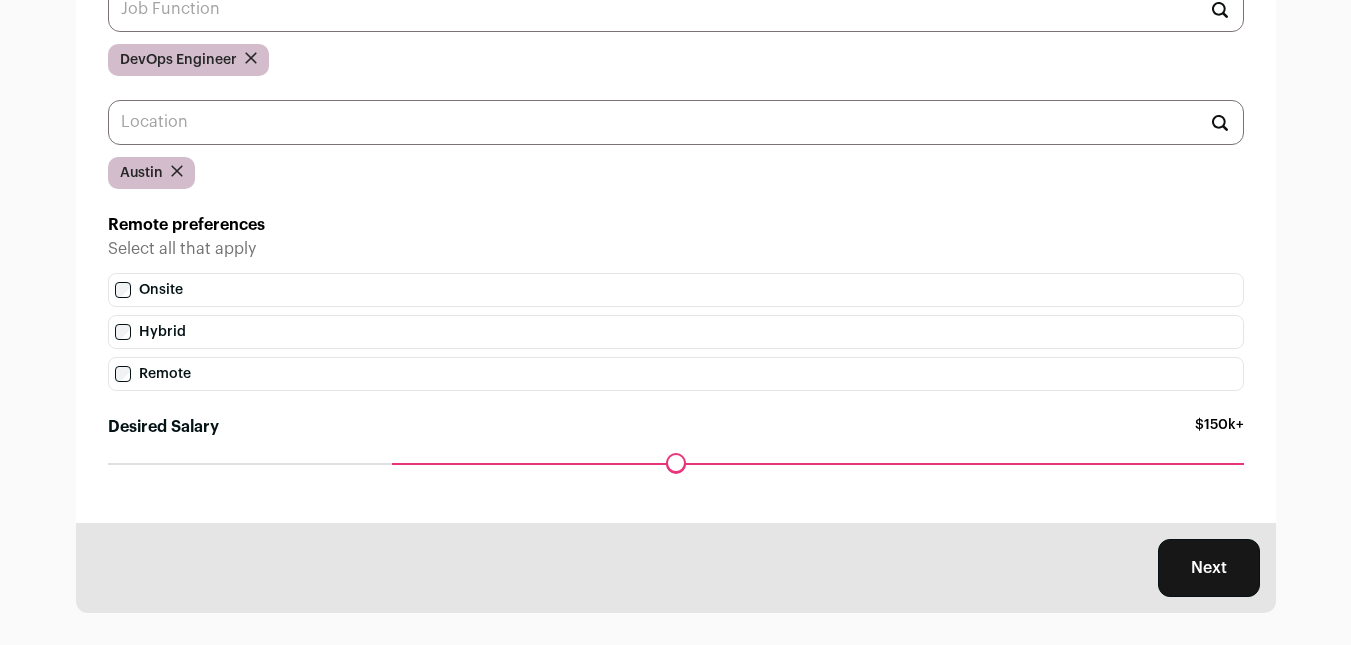 scroll, scrollTop: 269, scrollLeft: 0, axis: vertical 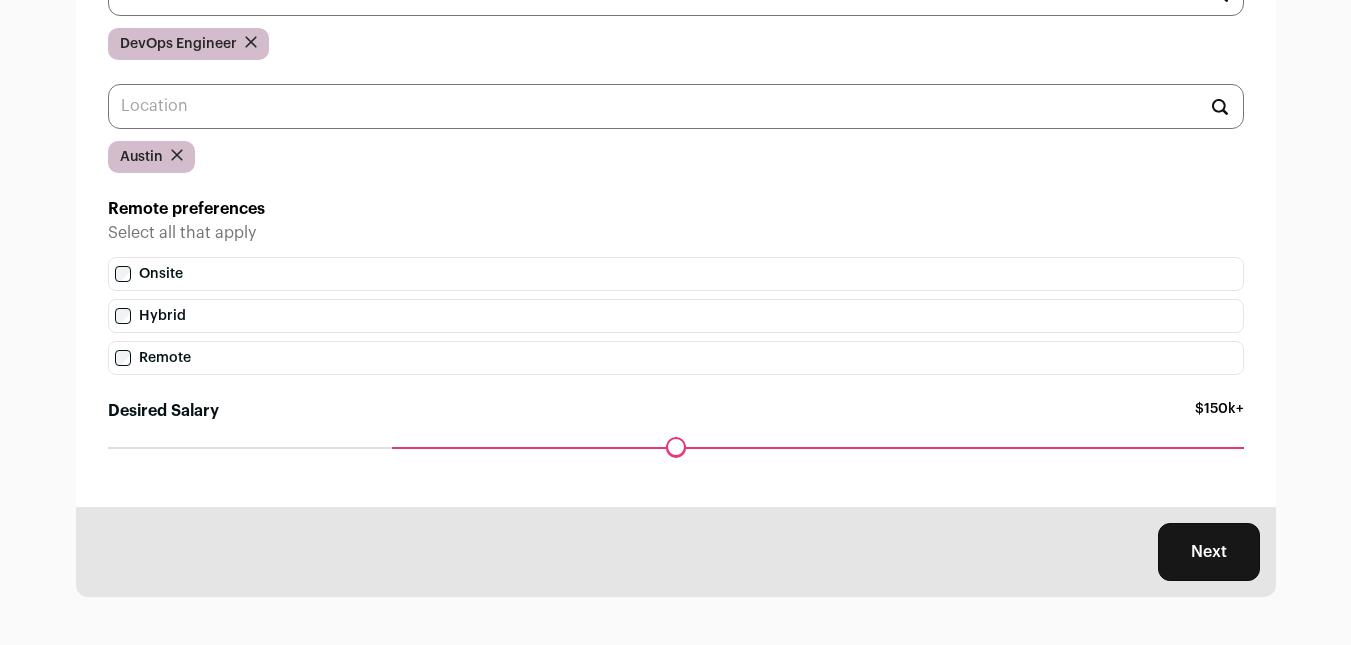 click on "Desired Salary" at bounding box center (676, 447) 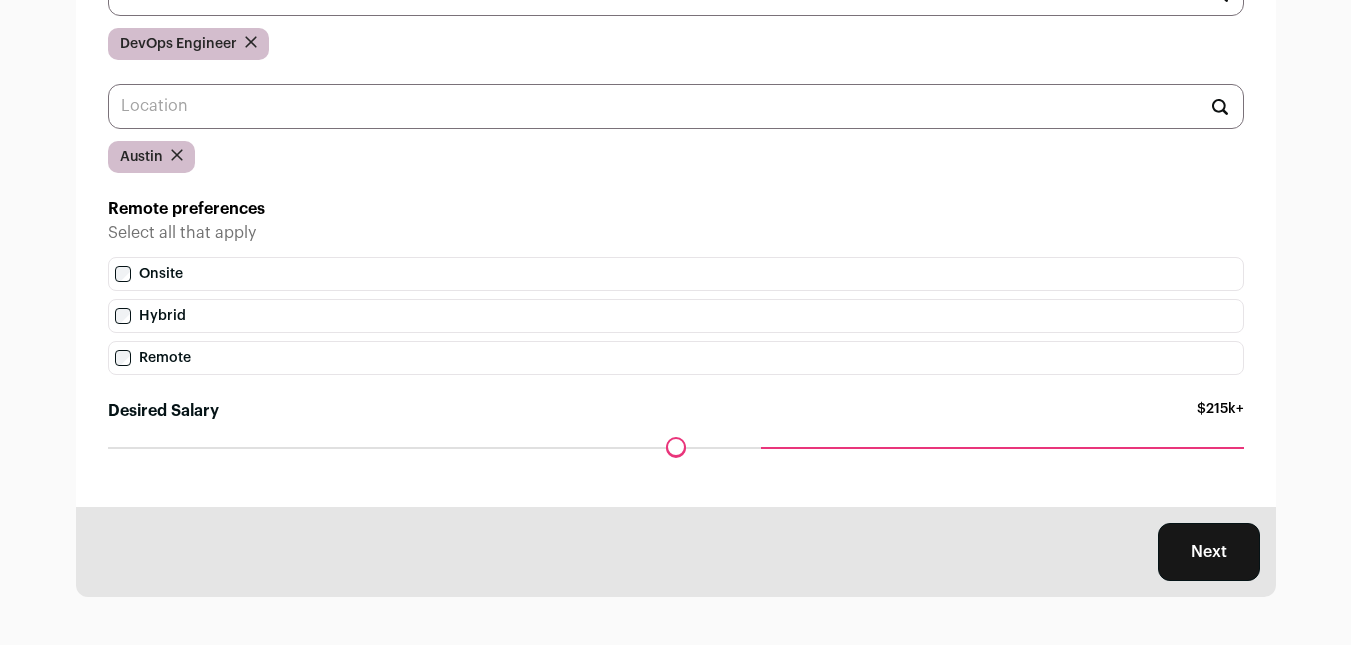 drag, startPoint x: 394, startPoint y: 443, endPoint x: 780, endPoint y: 453, distance: 386.12952 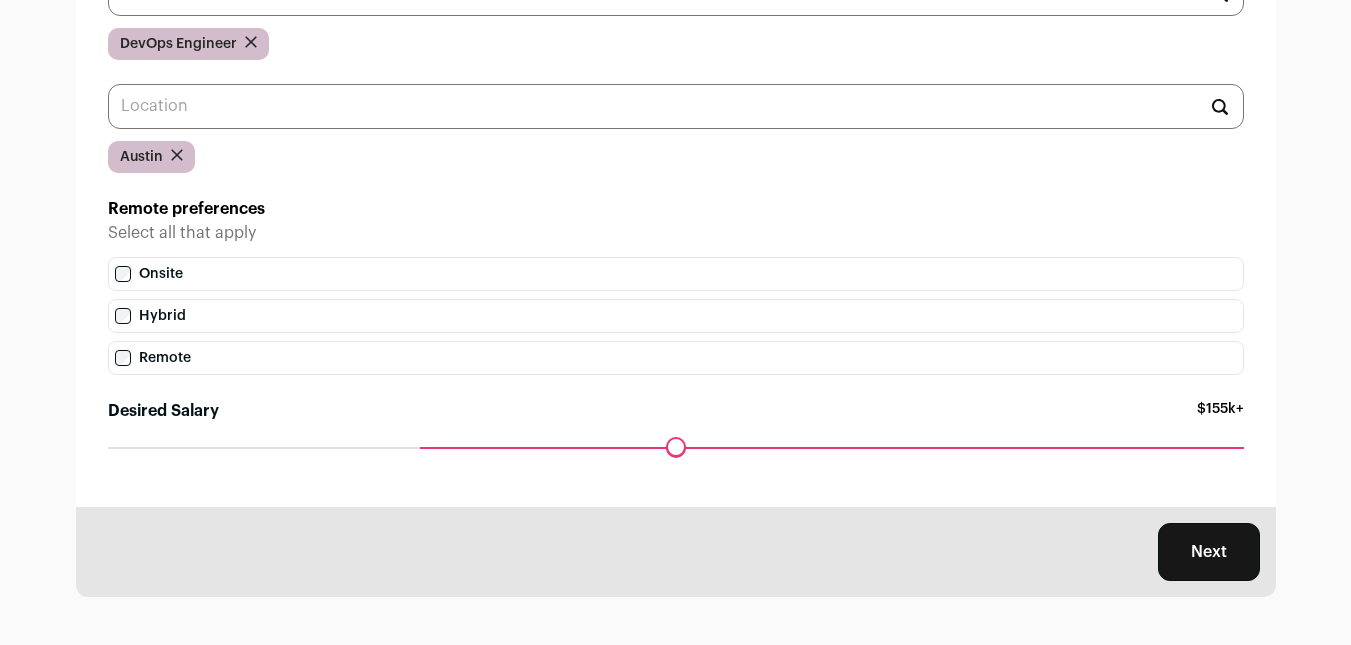 drag, startPoint x: 780, startPoint y: 441, endPoint x: 424, endPoint y: 425, distance: 356.35938 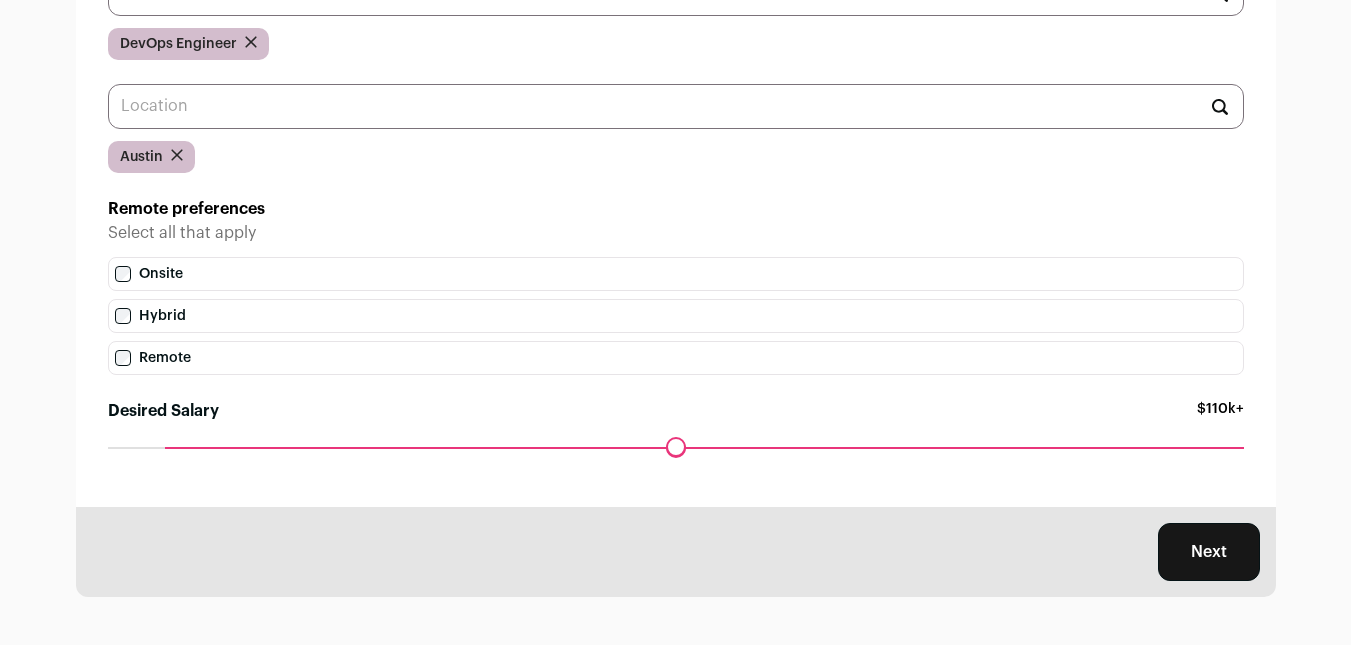 drag, startPoint x: 420, startPoint y: 438, endPoint x: 171, endPoint y: 450, distance: 249.28899 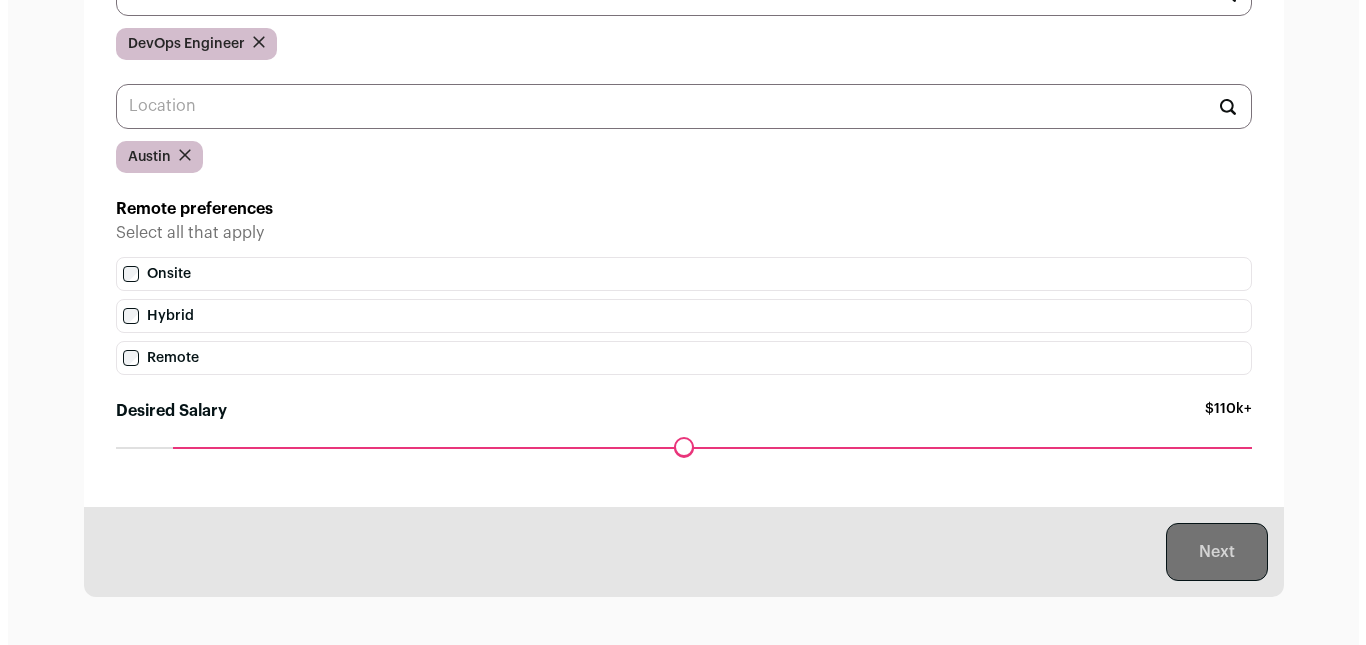 scroll, scrollTop: 0, scrollLeft: 0, axis: both 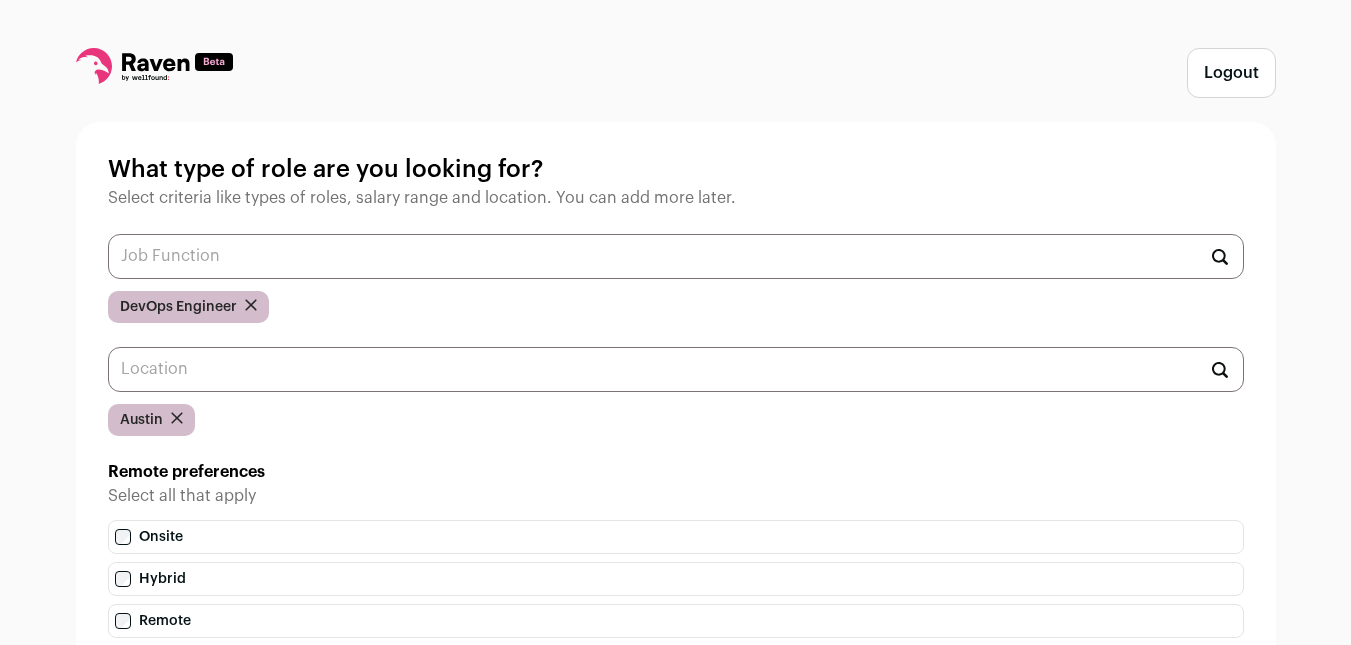 click on "Onsite" at bounding box center (676, 537) 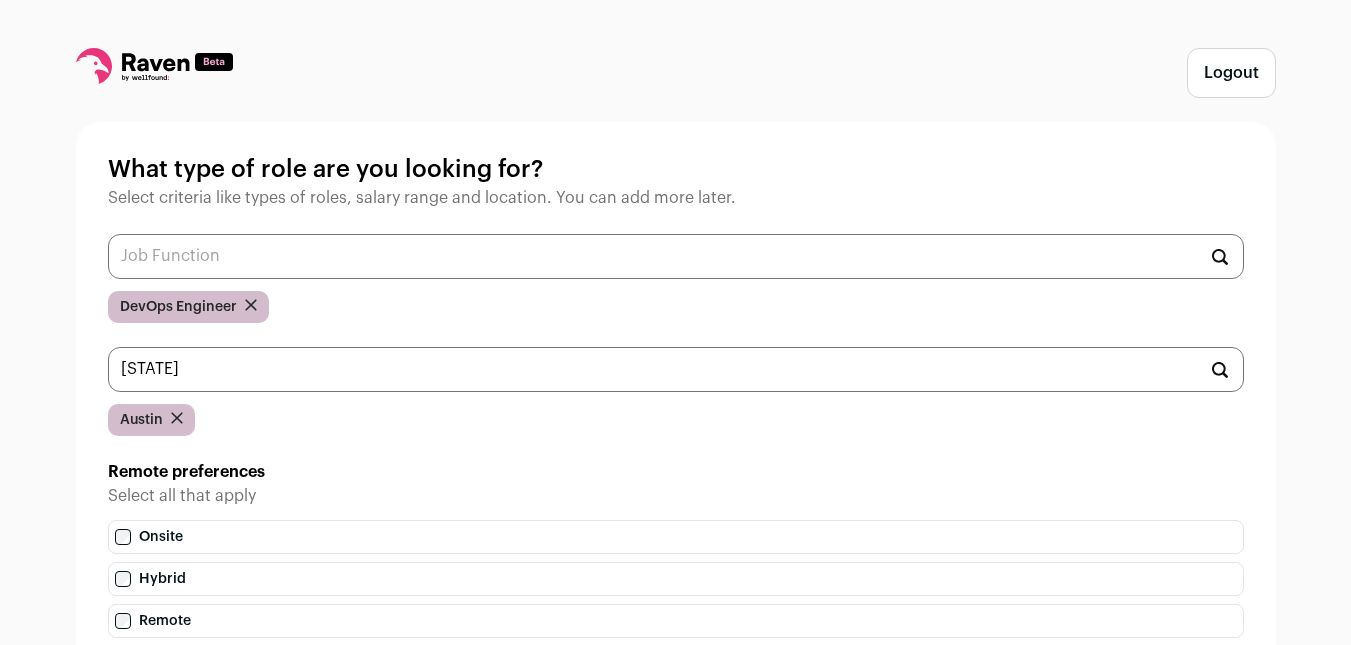 type on "texas" 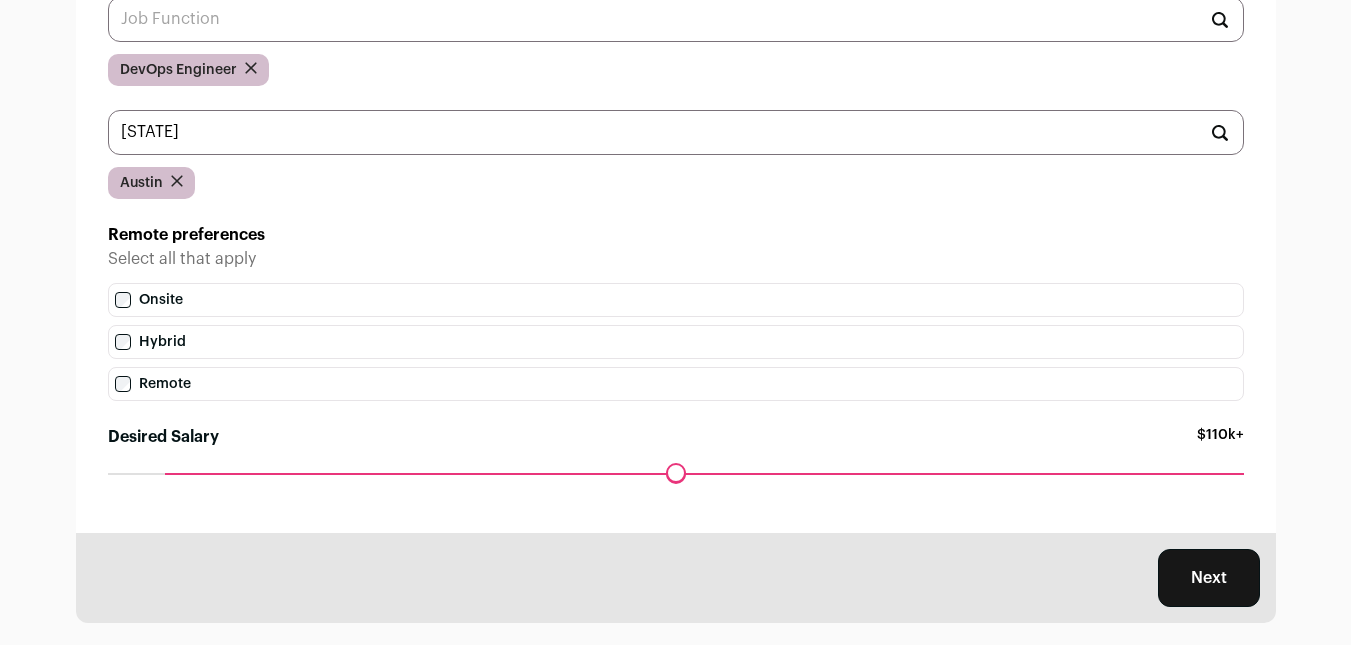 scroll, scrollTop: 269, scrollLeft: 0, axis: vertical 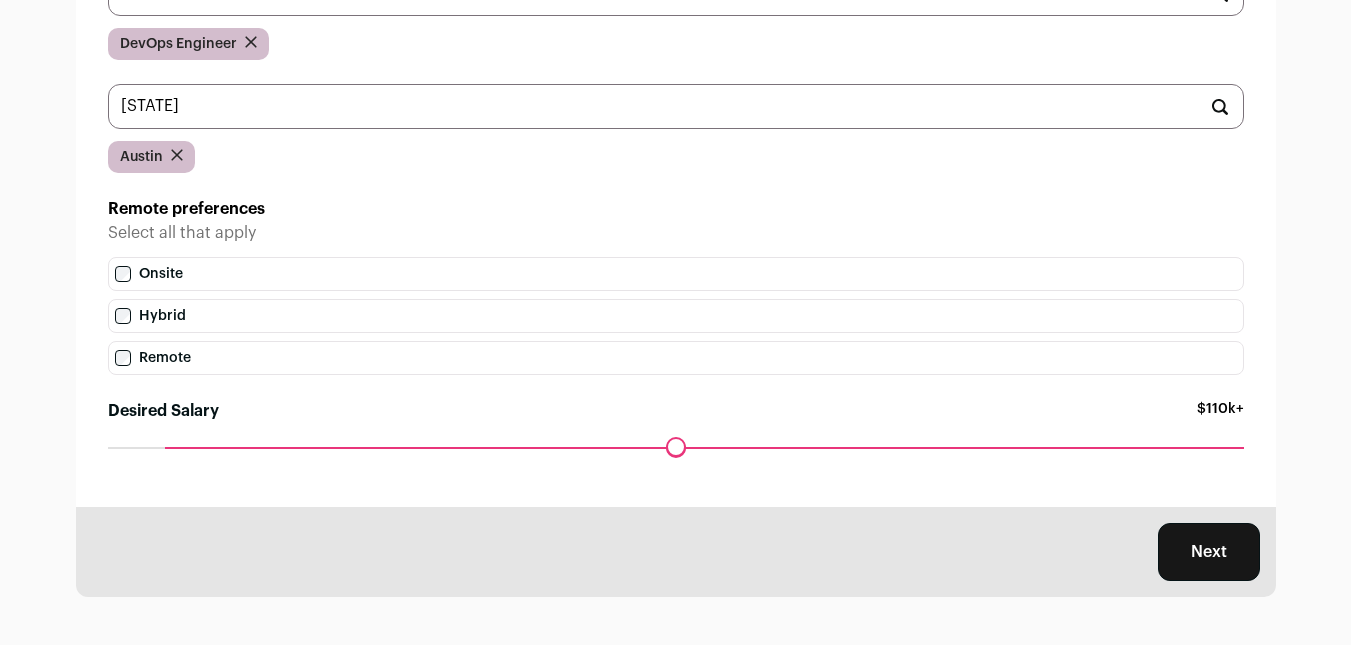 click on "Maximum desired salary
******" at bounding box center [676, 461] 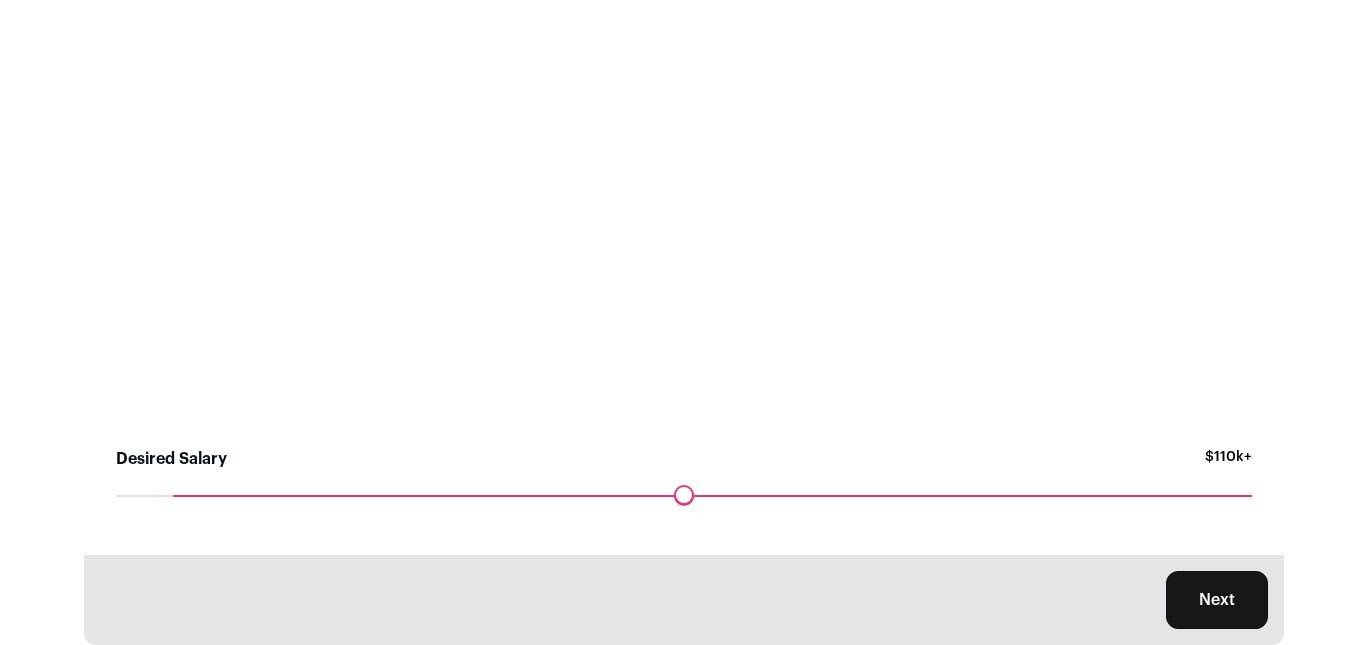 scroll, scrollTop: 0, scrollLeft: 0, axis: both 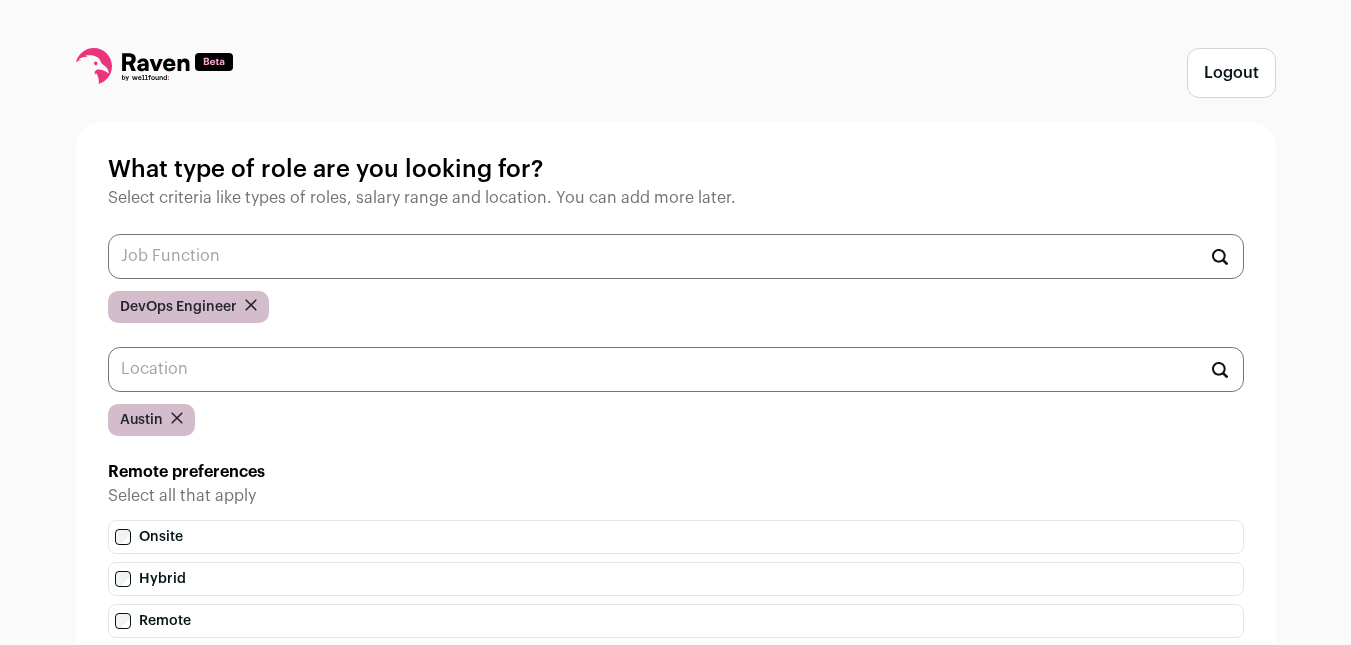 click 